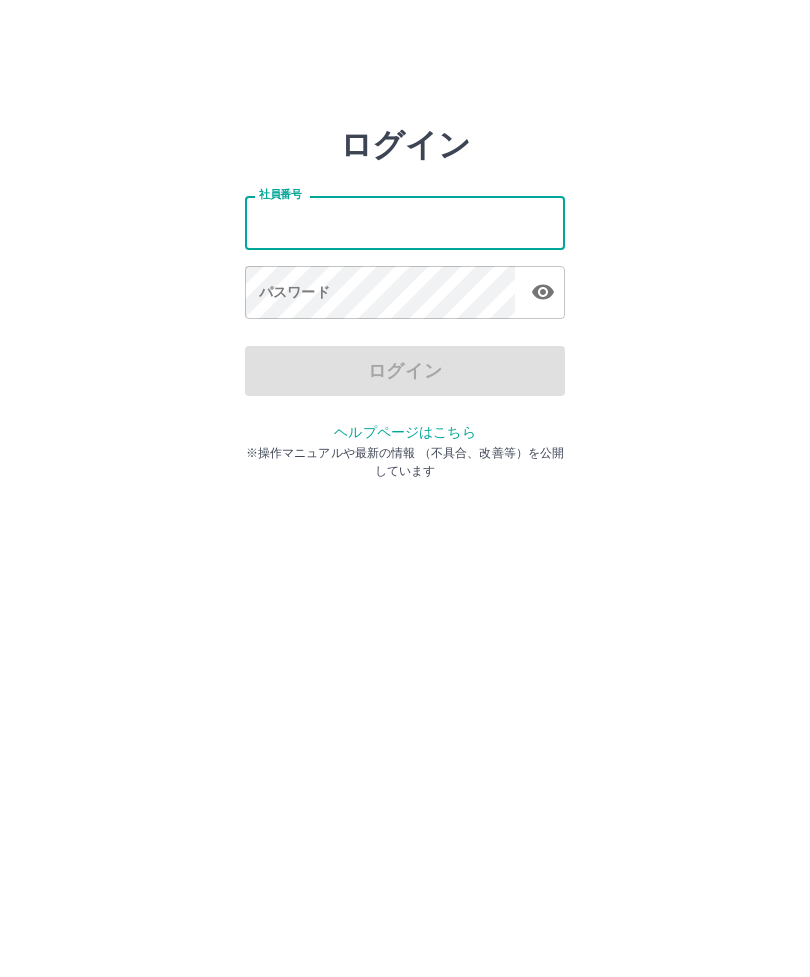 scroll, scrollTop: 0, scrollLeft: 0, axis: both 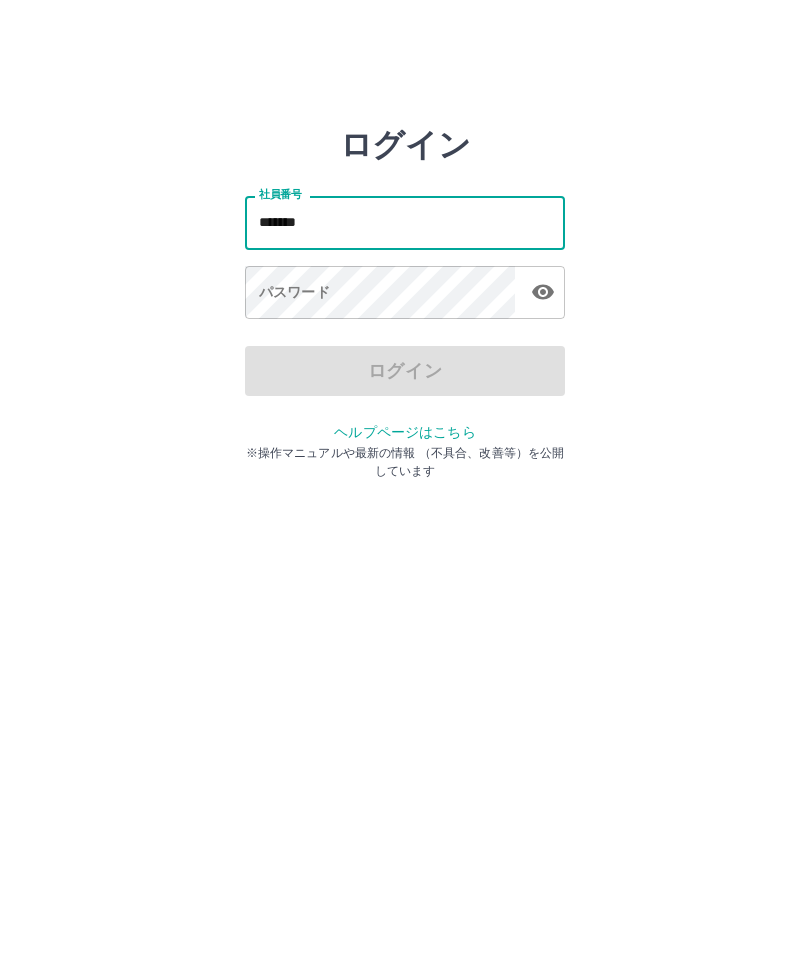 type on "*******" 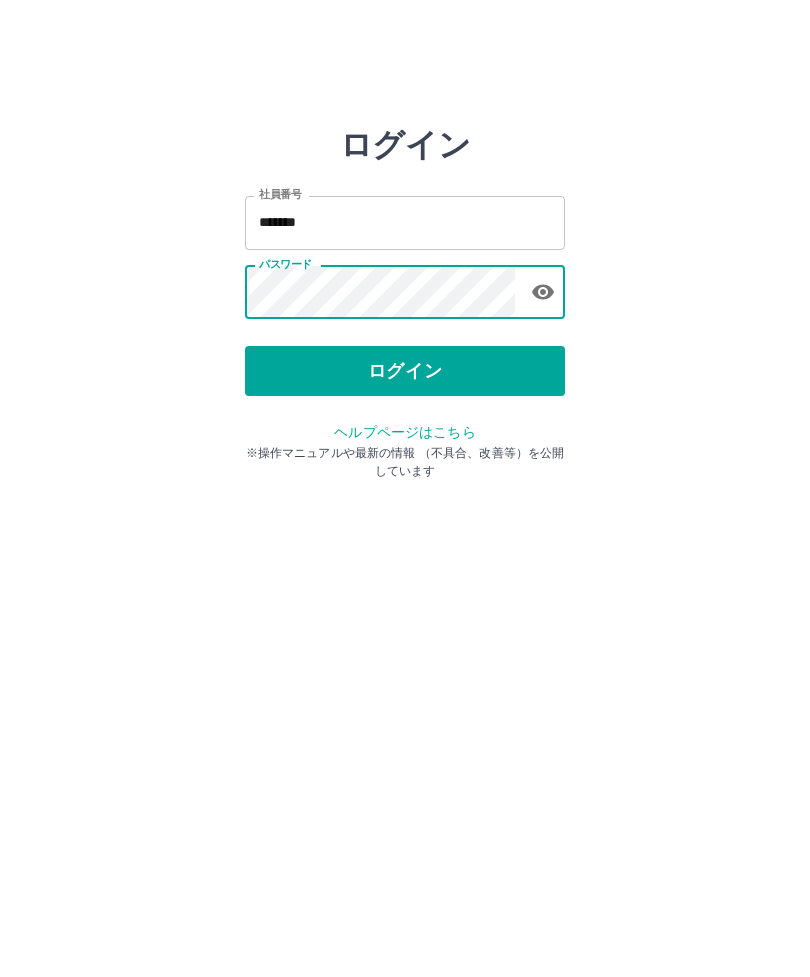click on "ログイン" at bounding box center (405, 371) 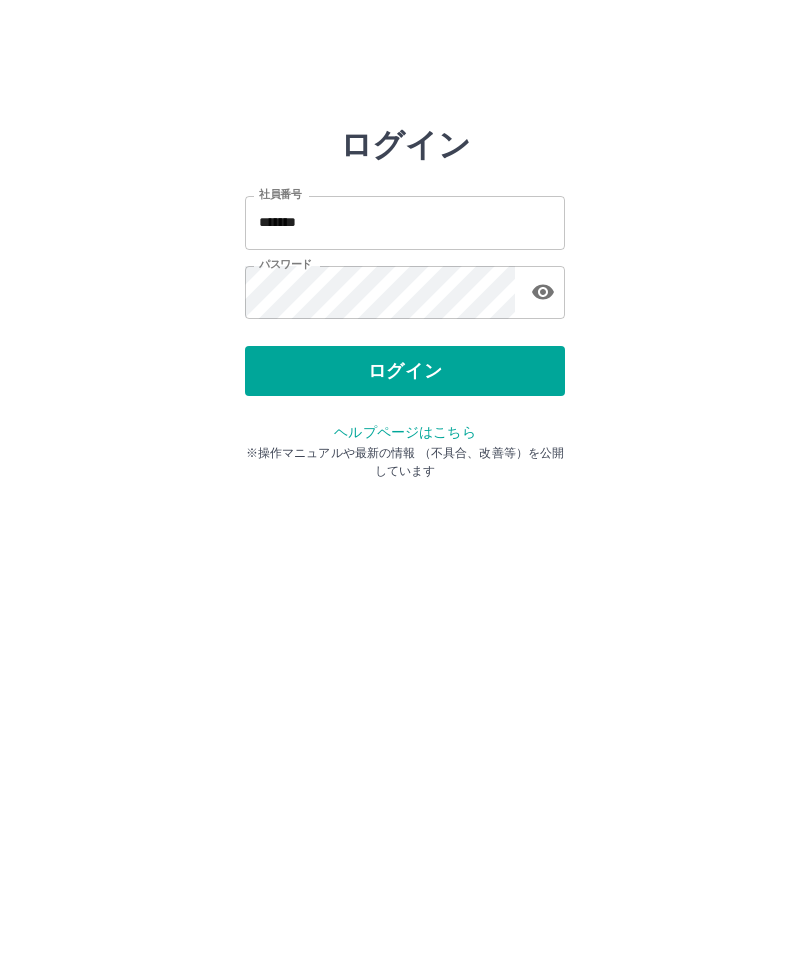 click on "ログイン" at bounding box center (405, 371) 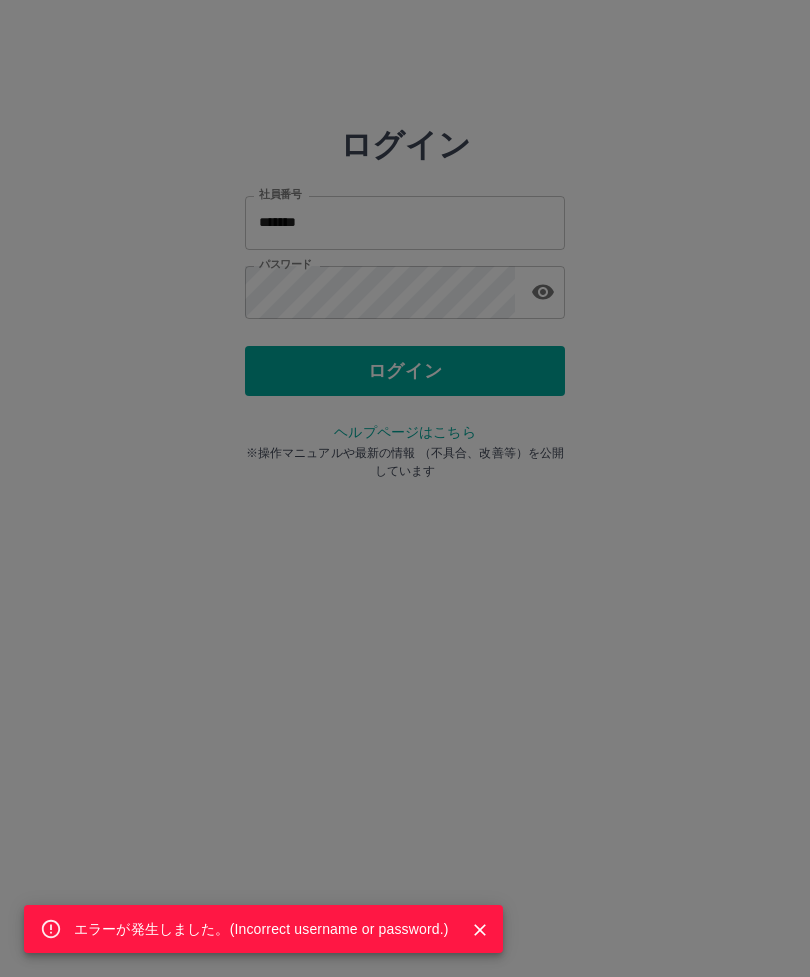 click 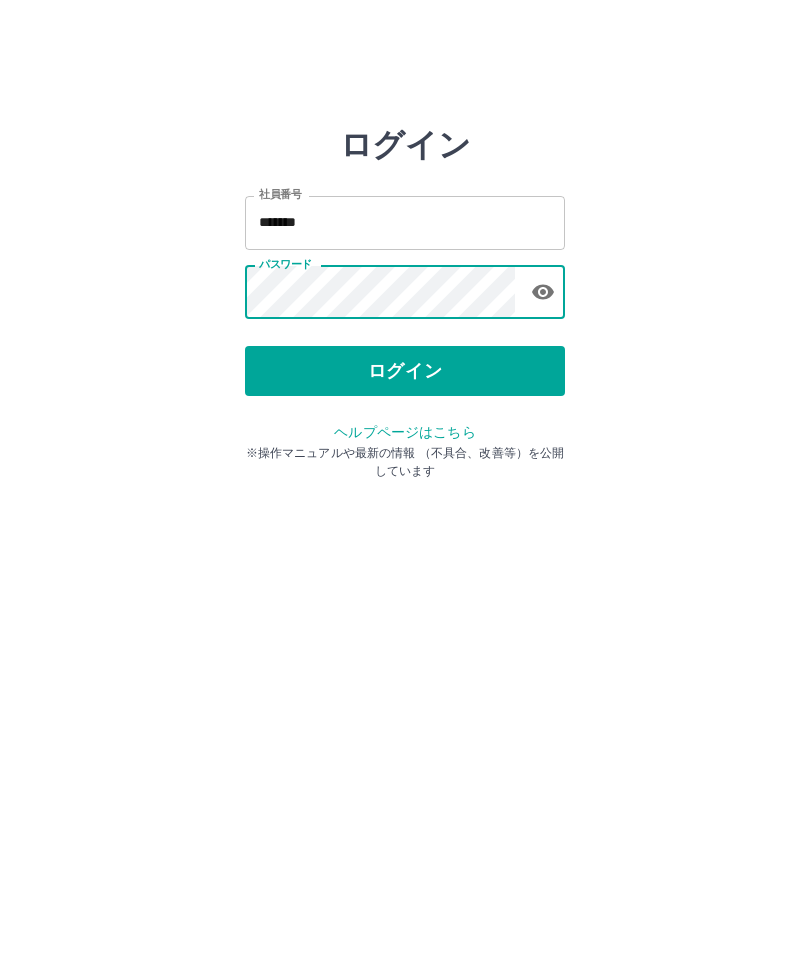 click on "ログイン" at bounding box center (405, 371) 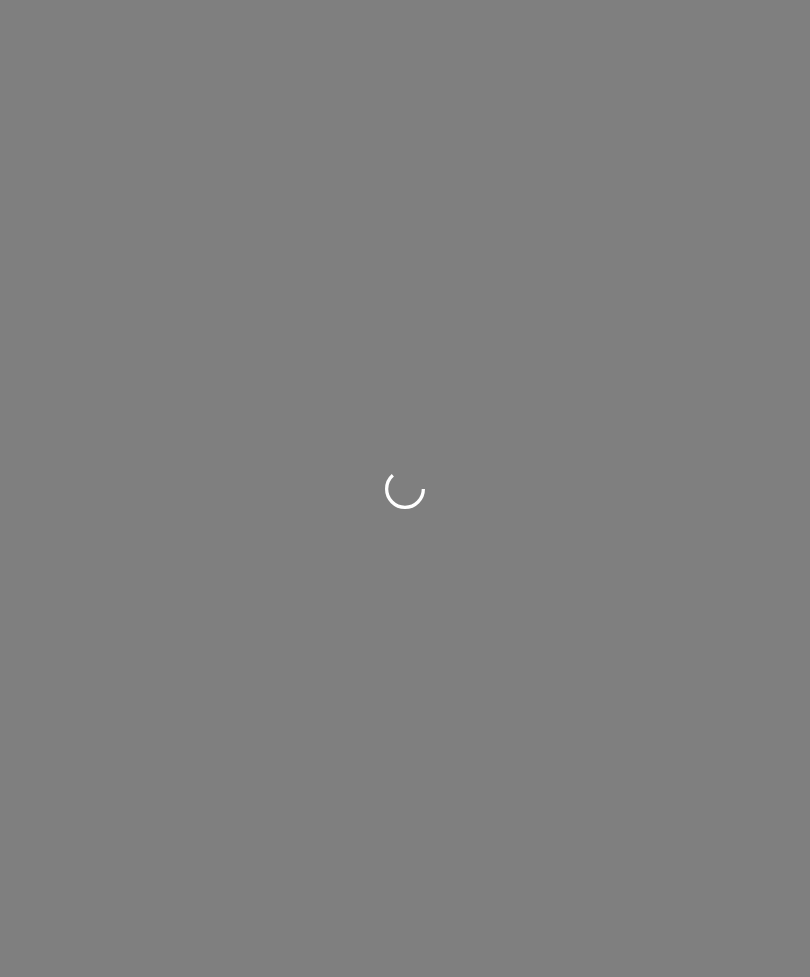 scroll, scrollTop: 0, scrollLeft: 0, axis: both 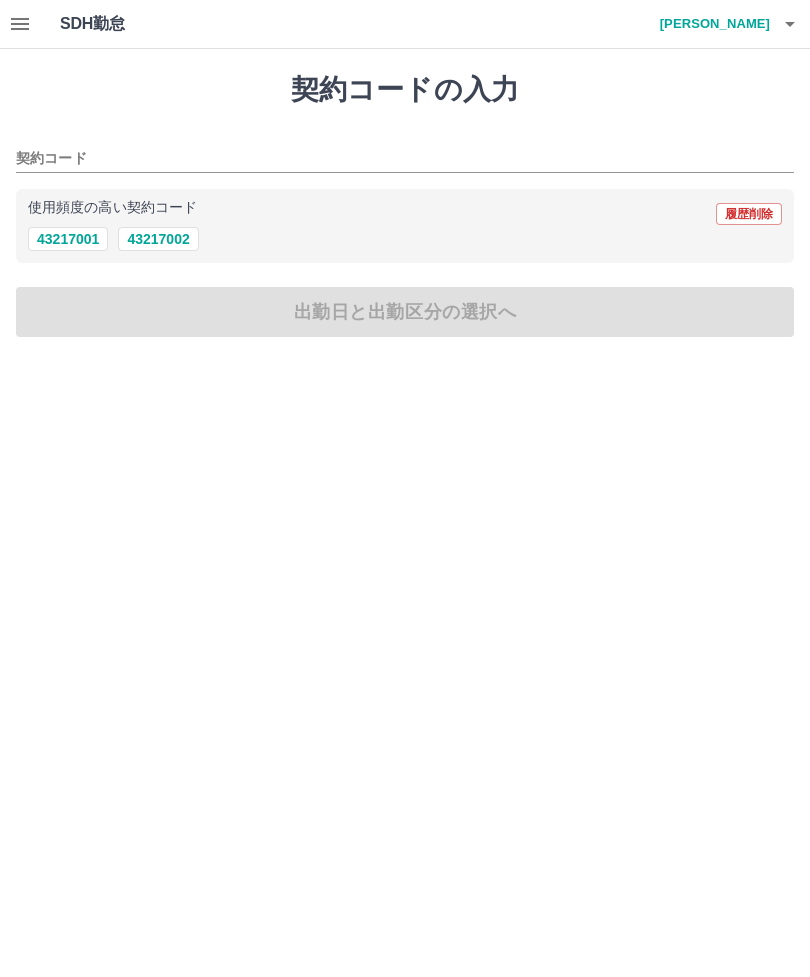 click on "43217002" at bounding box center (158, 239) 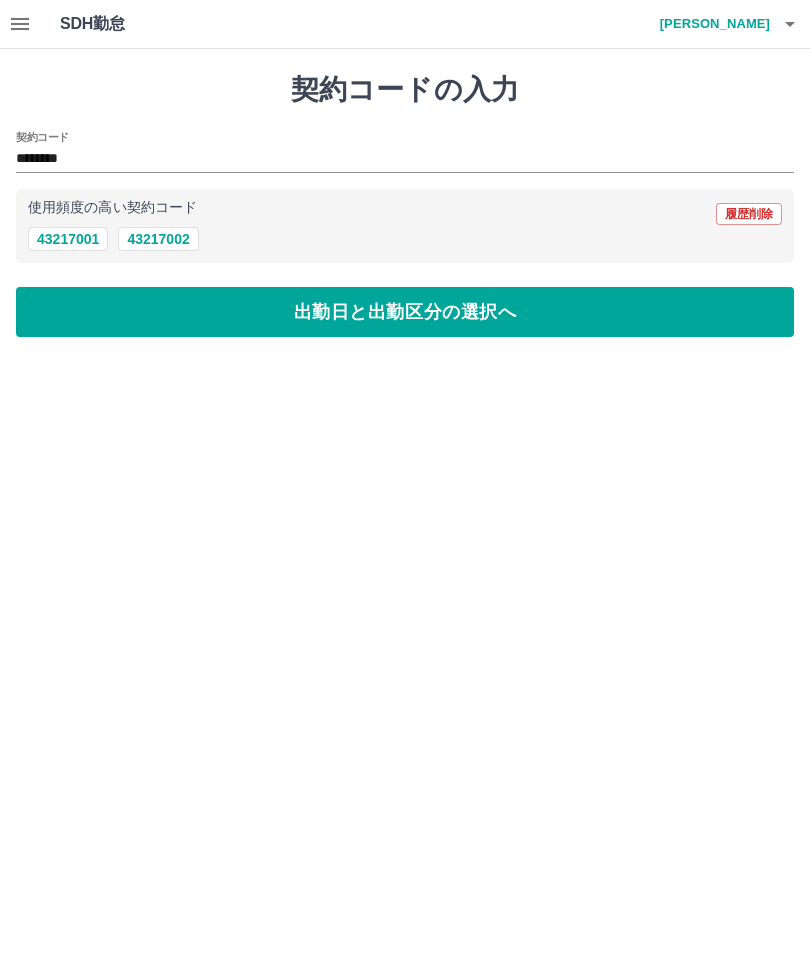 click on "出勤日と出勤区分の選択へ" at bounding box center (405, 312) 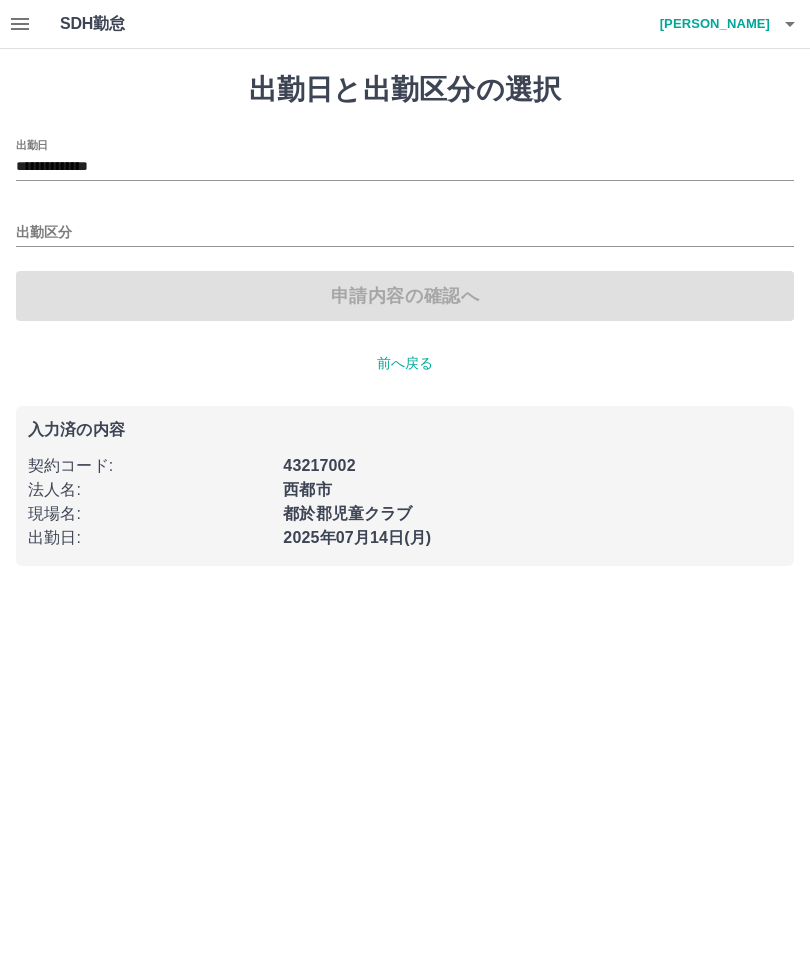 click on "出勤区分" at bounding box center (405, 233) 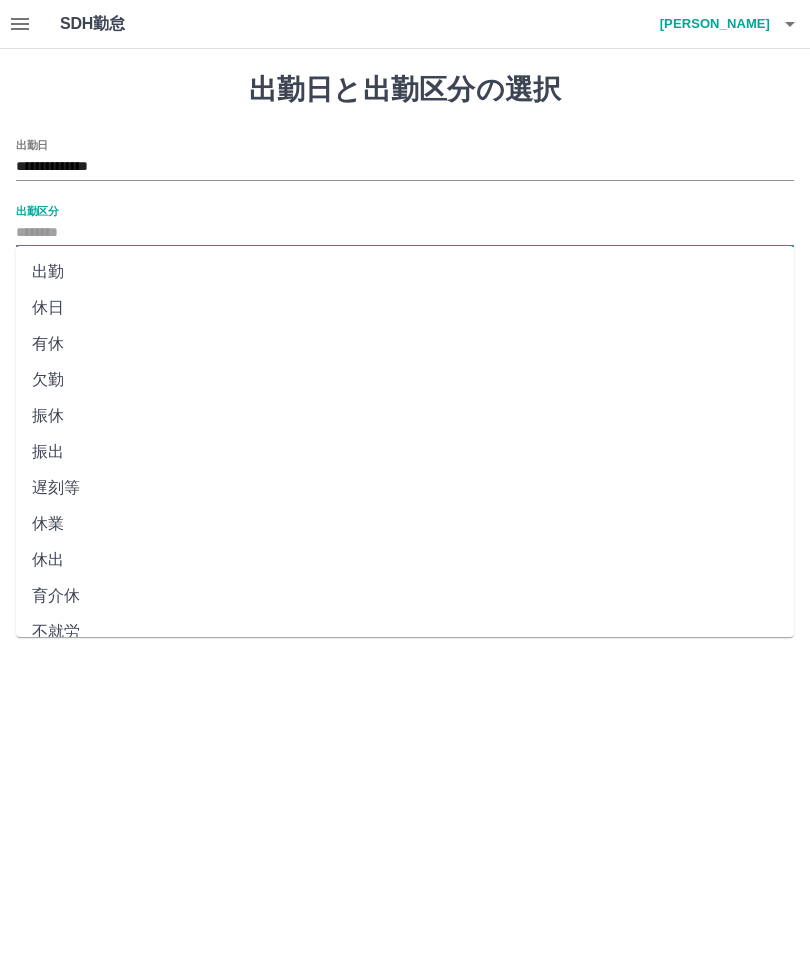 click on "出勤" at bounding box center (405, 272) 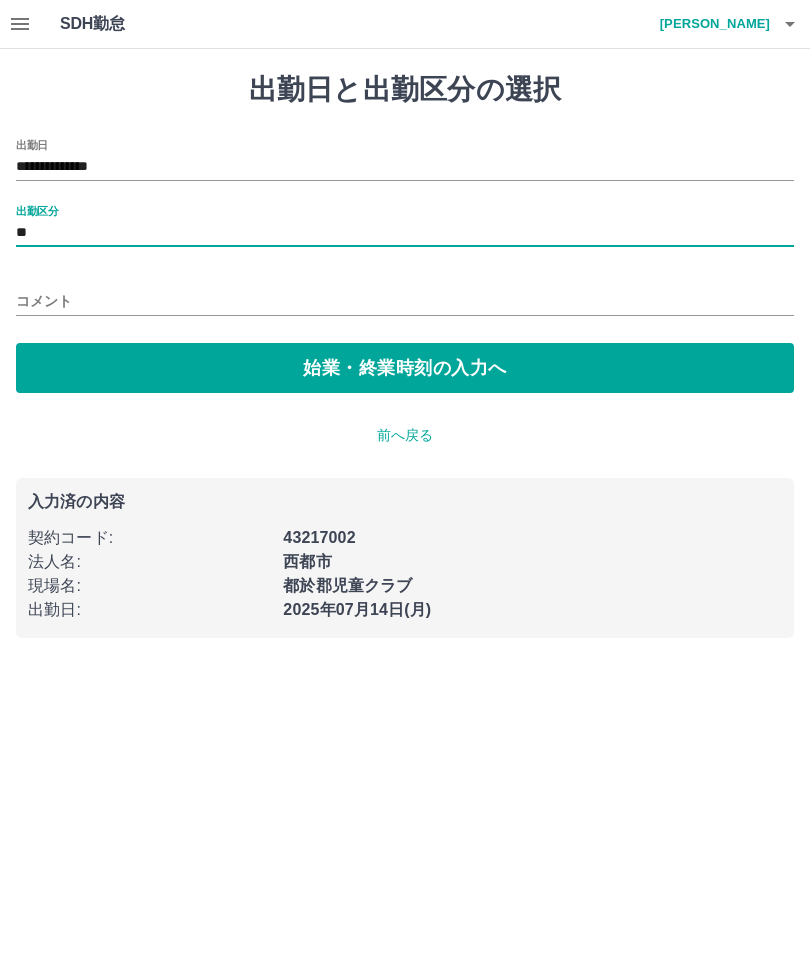 click on "**" at bounding box center [405, 233] 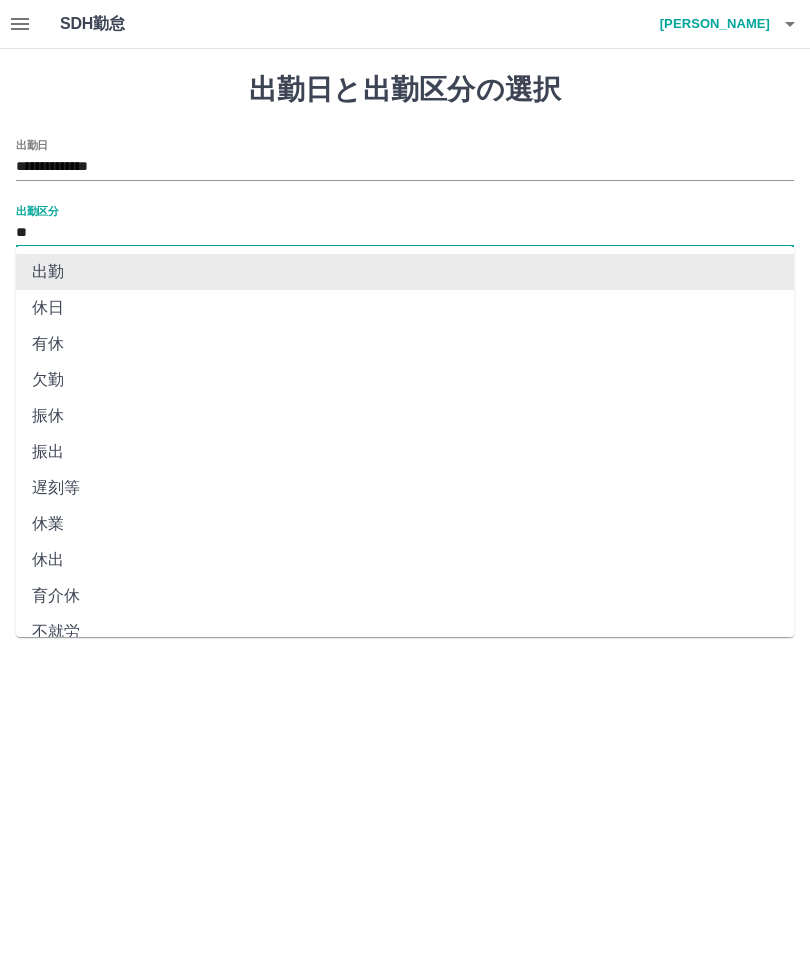 click on "出勤" at bounding box center [405, 272] 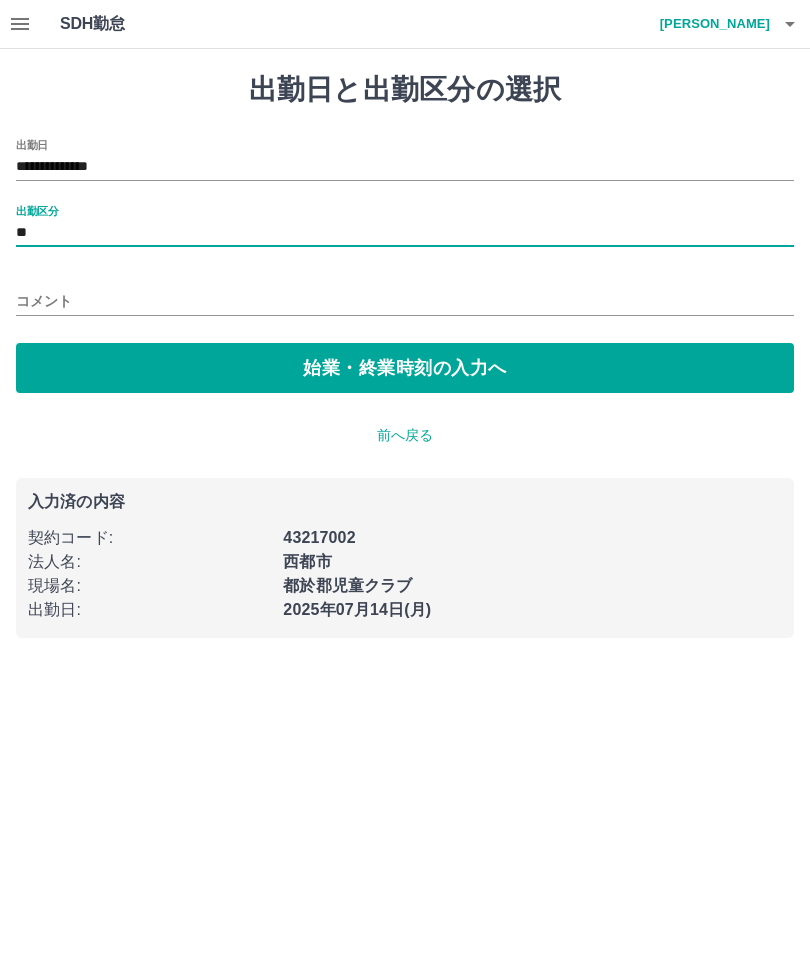 click on "始業・終業時刻の入力へ" at bounding box center (405, 368) 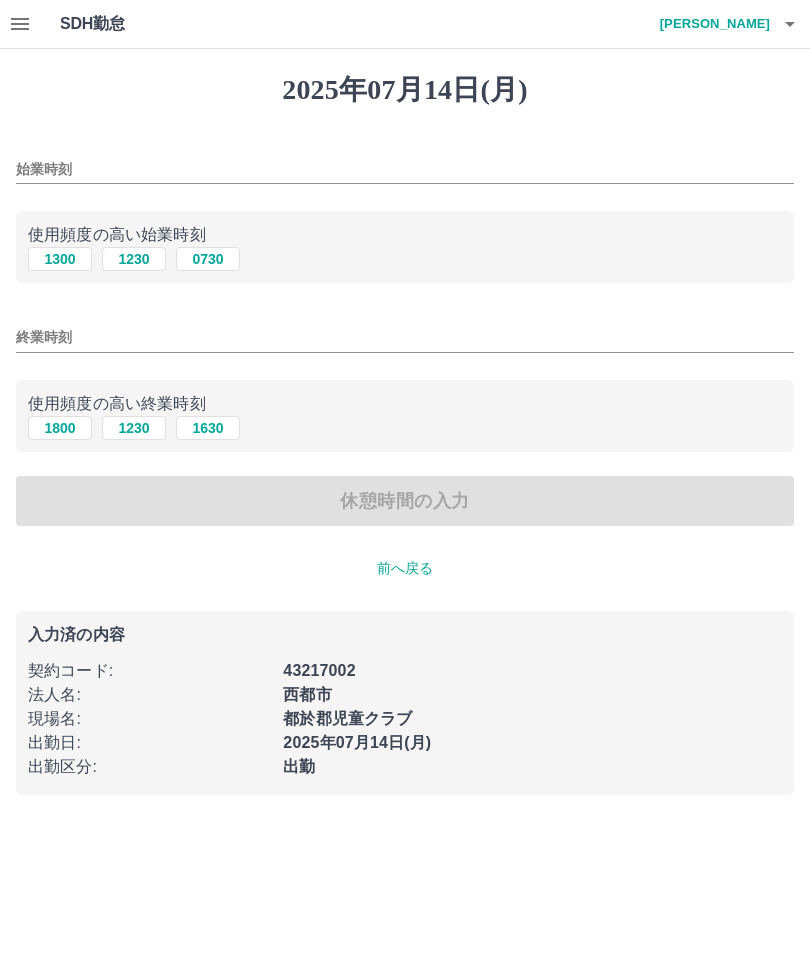 click on "始業時刻" at bounding box center (405, 169) 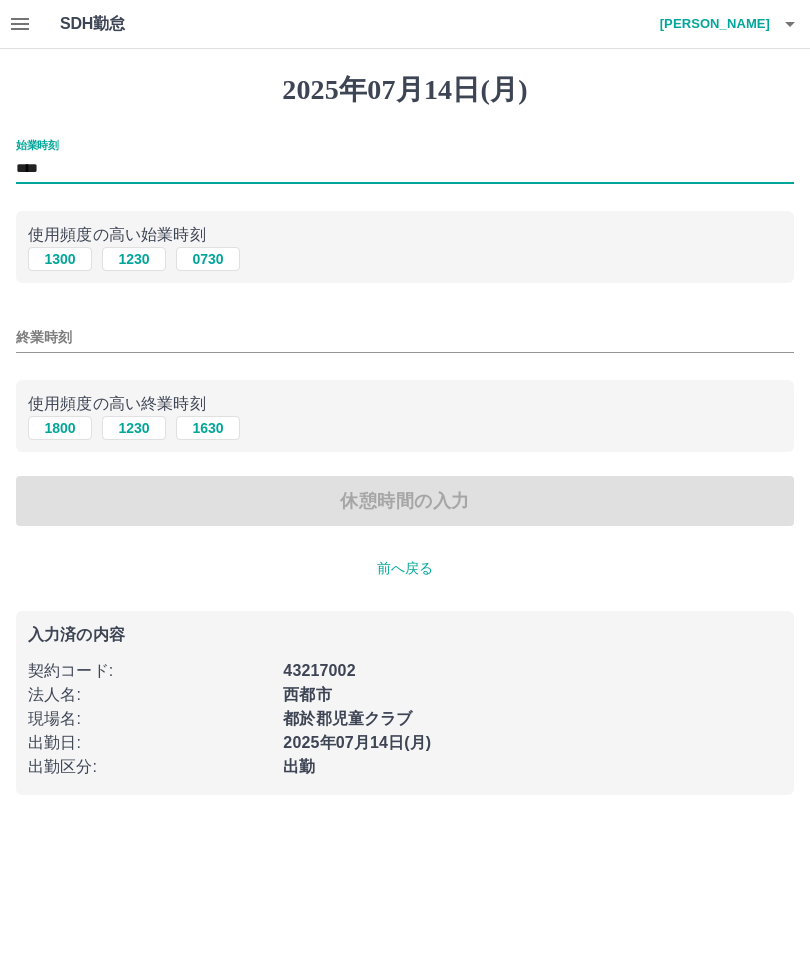 type on "****" 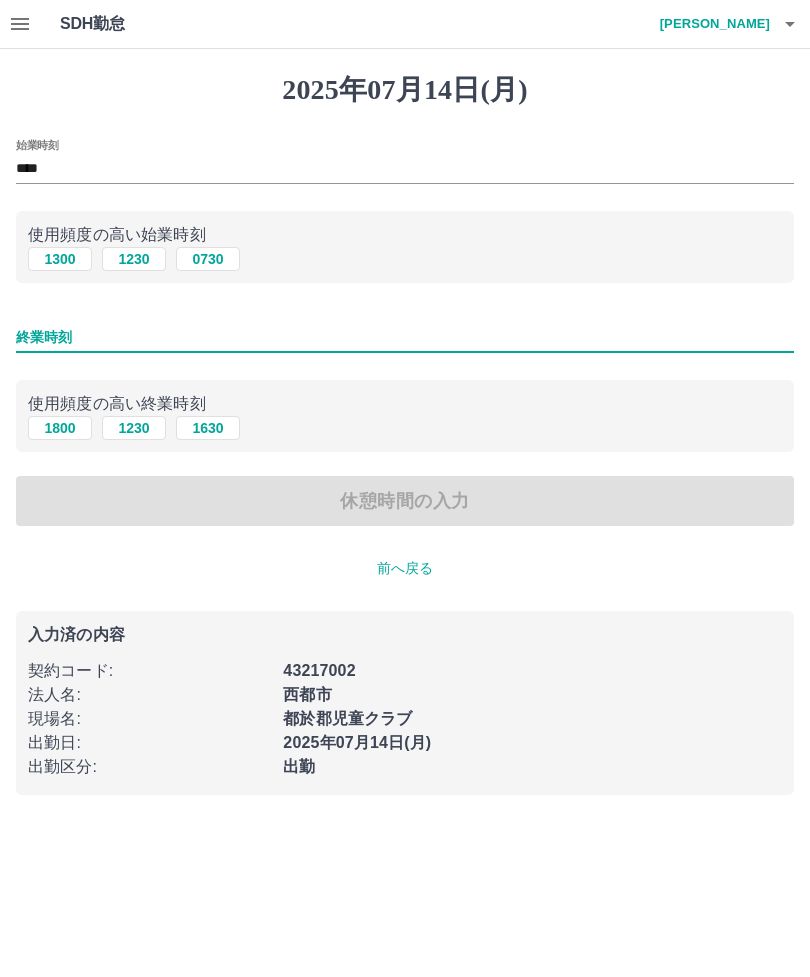 click on "1800" at bounding box center [60, 428] 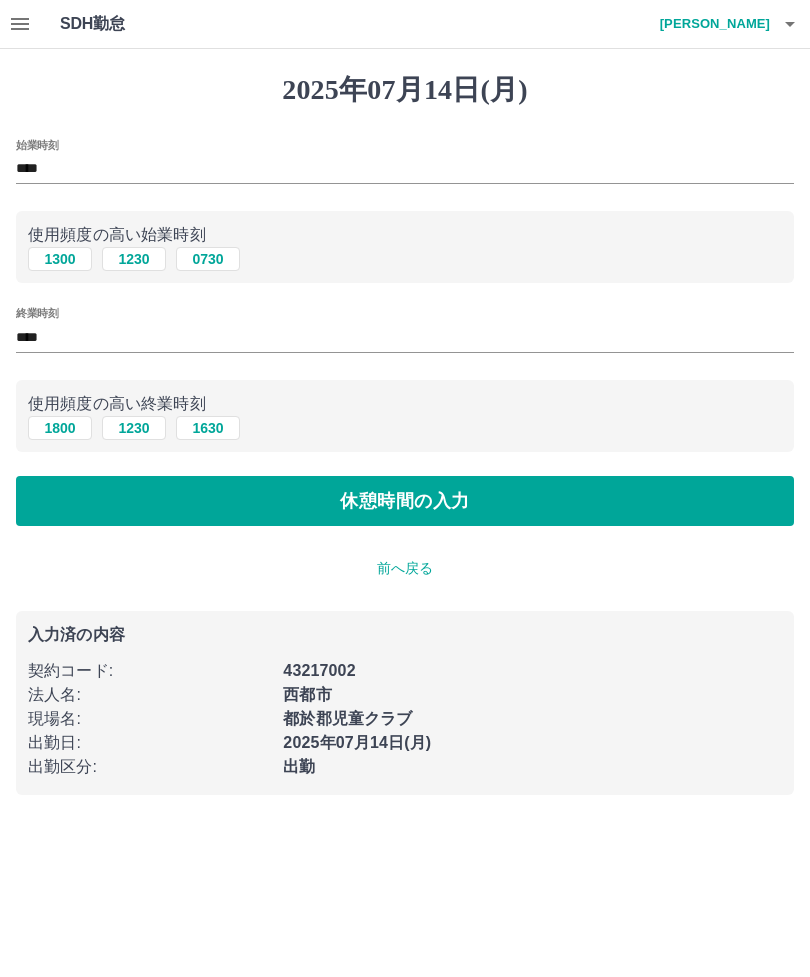 click on "休憩時間の入力" at bounding box center [405, 501] 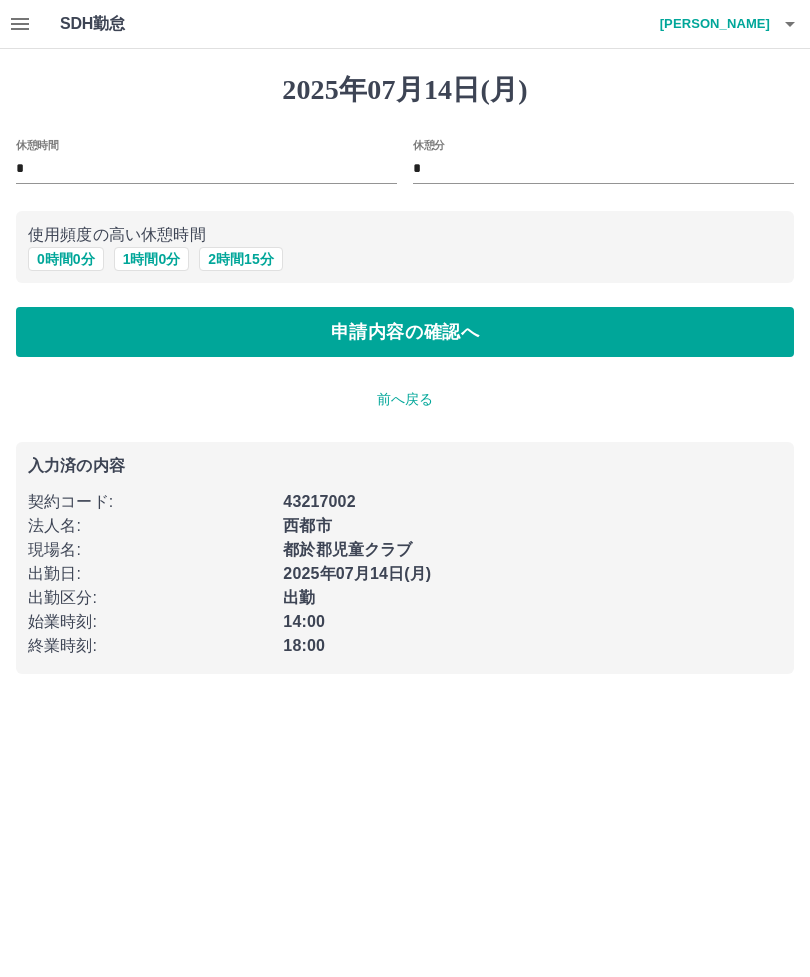 click on "0 時間 0 分" at bounding box center (66, 259) 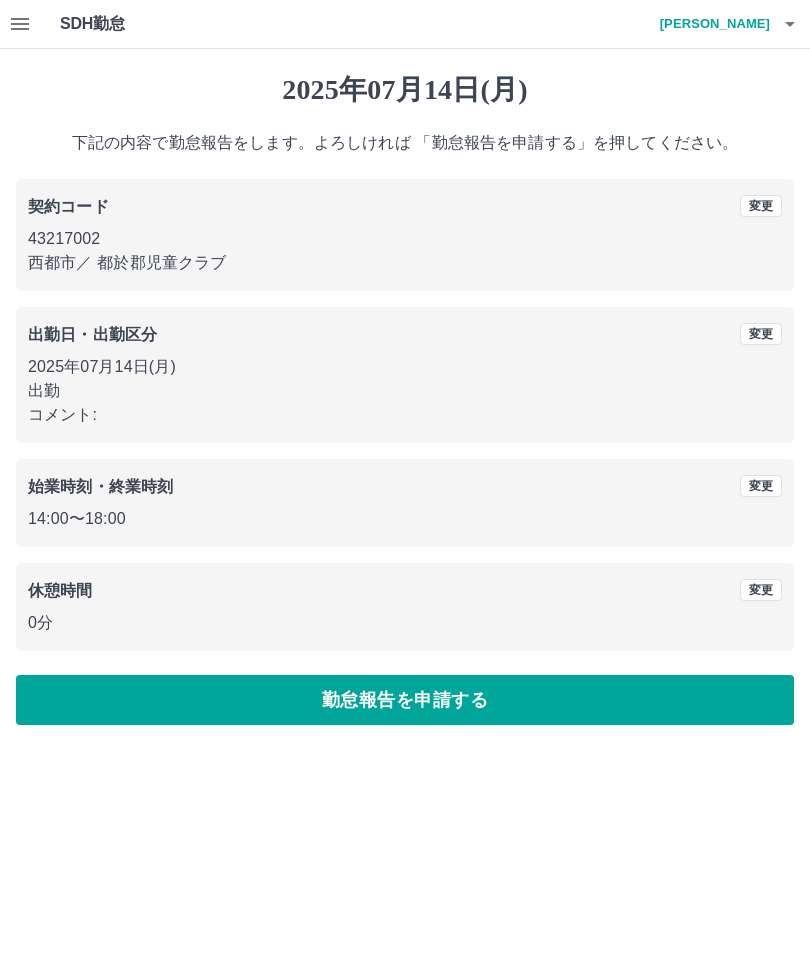 click on "勤怠報告を申請する" at bounding box center (405, 700) 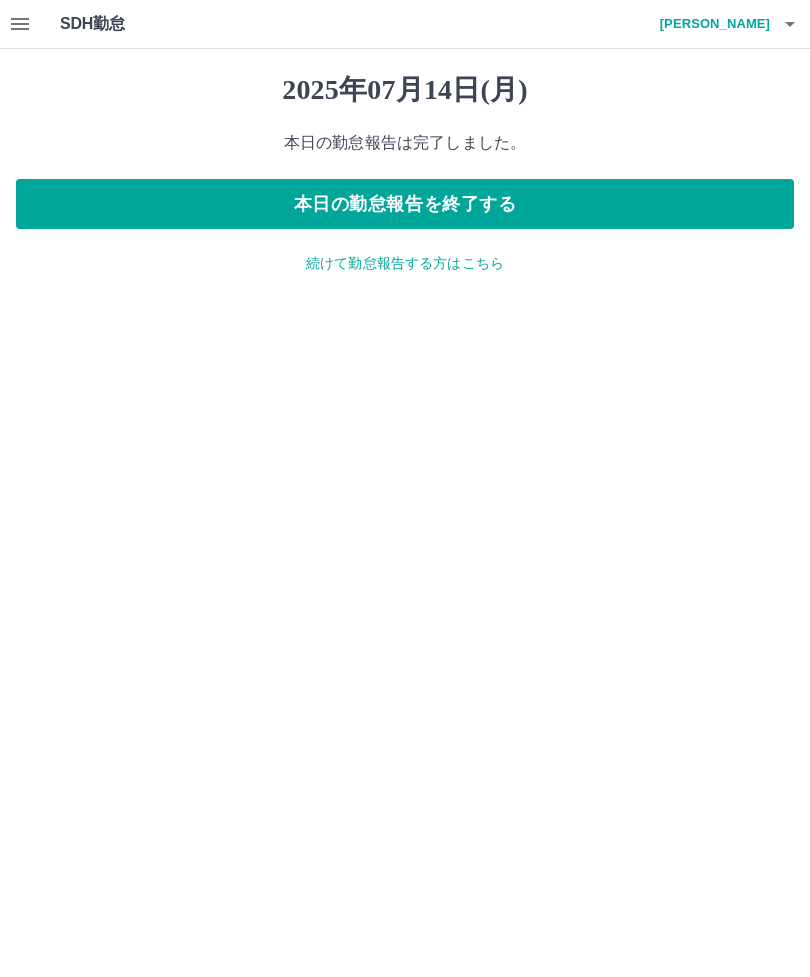 click on "本日の勤怠報告を終了する" at bounding box center [405, 204] 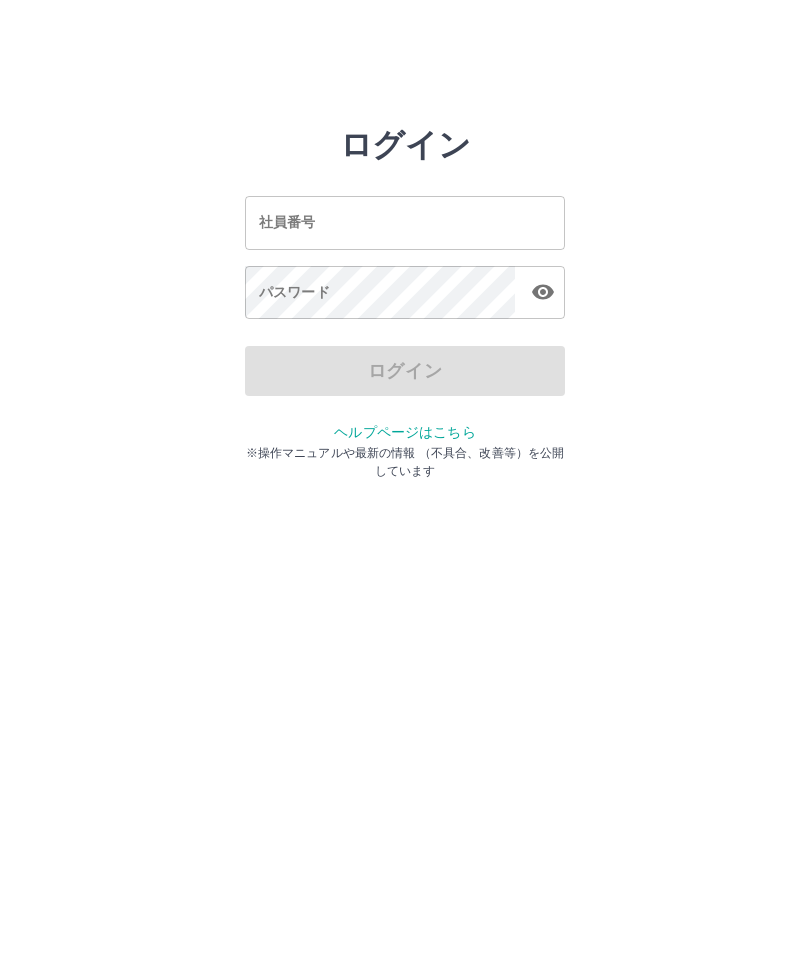 scroll, scrollTop: 0, scrollLeft: 0, axis: both 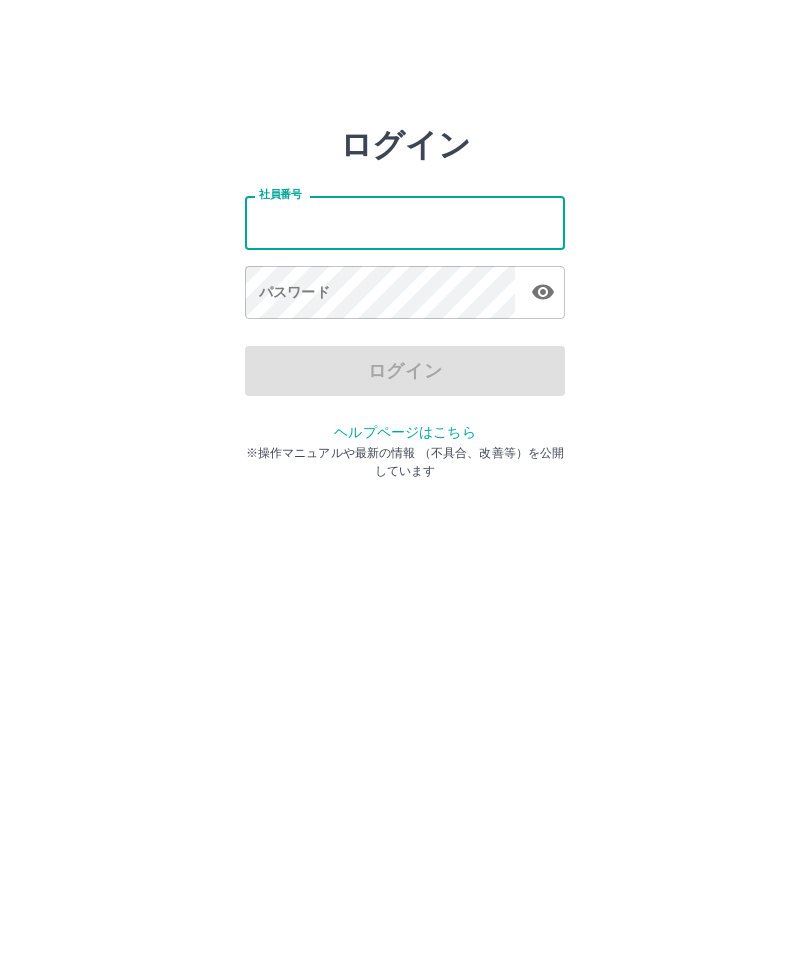 click on "ログイン 社員番号 社員番号 パスワード パスワード ログイン ヘルプページはこちら ※操作マニュアルや最新の情報 （不具合、改善等）を公開しています" at bounding box center [405, 223] 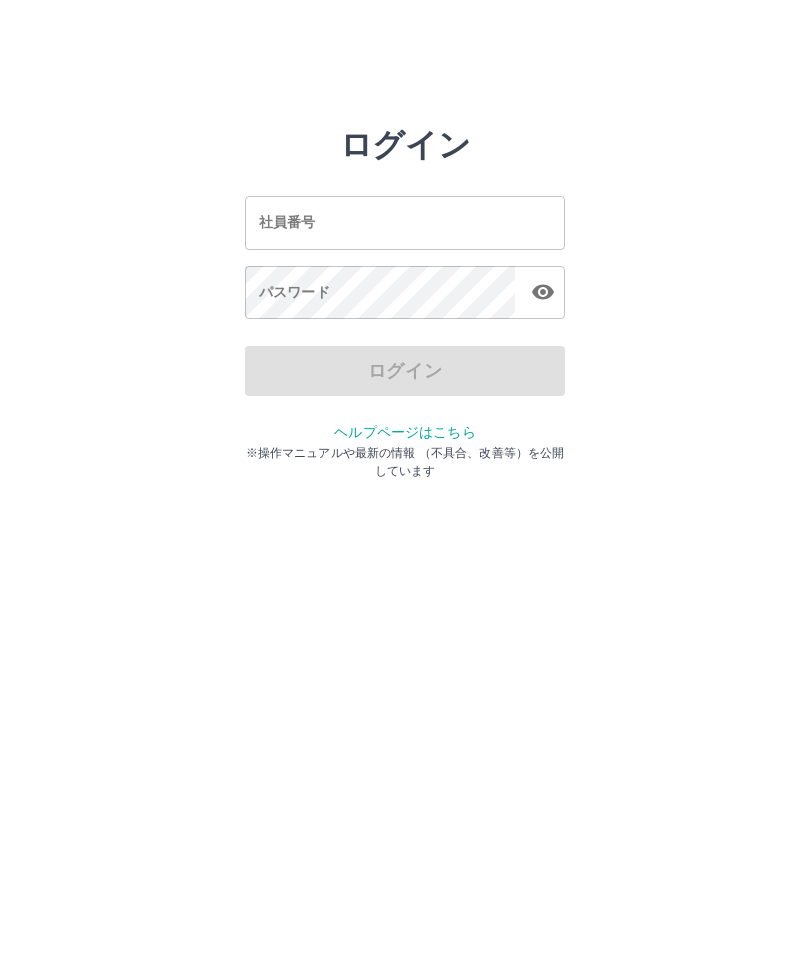 click on "ログイン 社員番号 社員番号 パスワード パスワード ログイン ヘルプページはこちら ※操作マニュアルや最新の情報 （不具合、改善等）を公開しています" at bounding box center (405, 286) 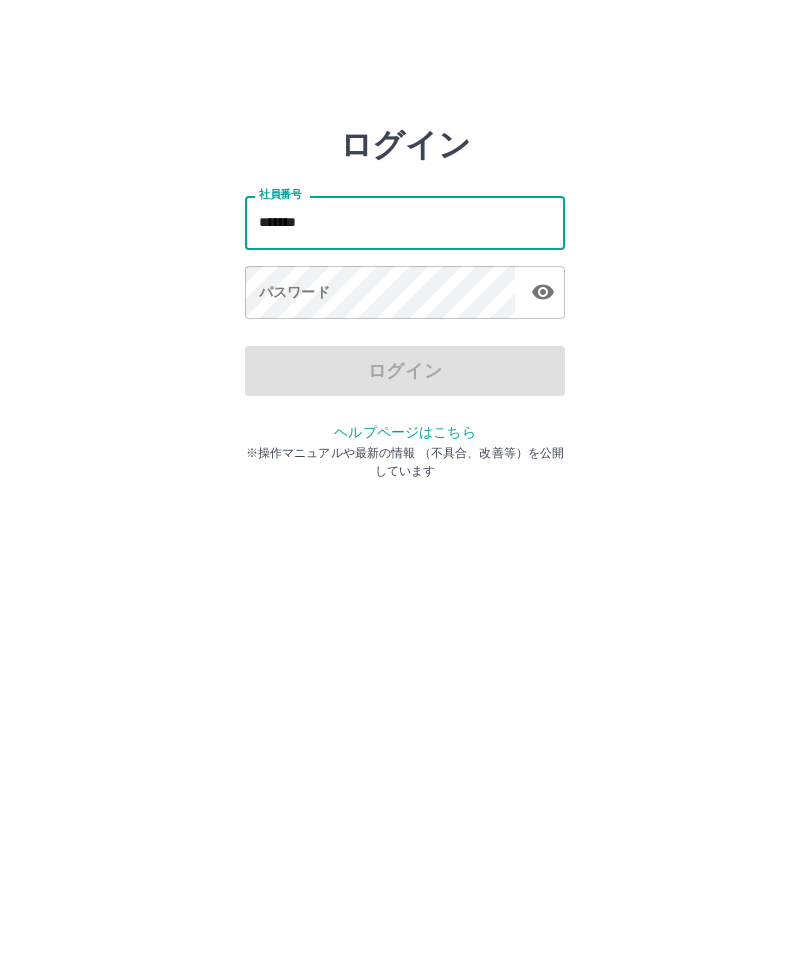 type on "*******" 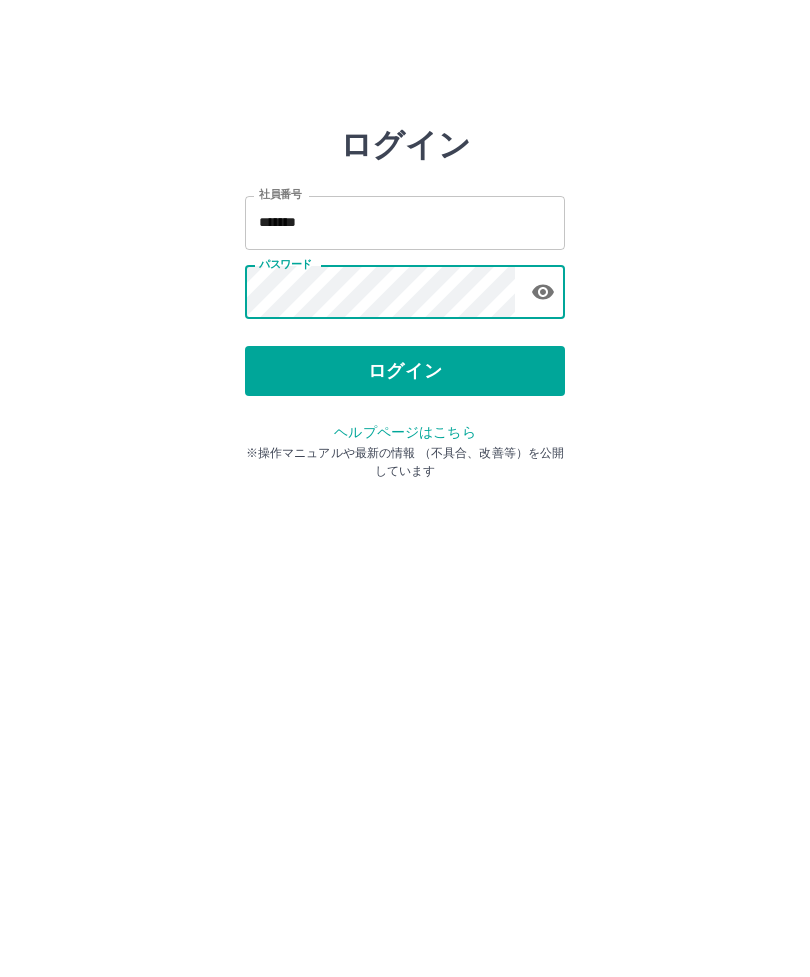 click on "ログイン" at bounding box center (405, 371) 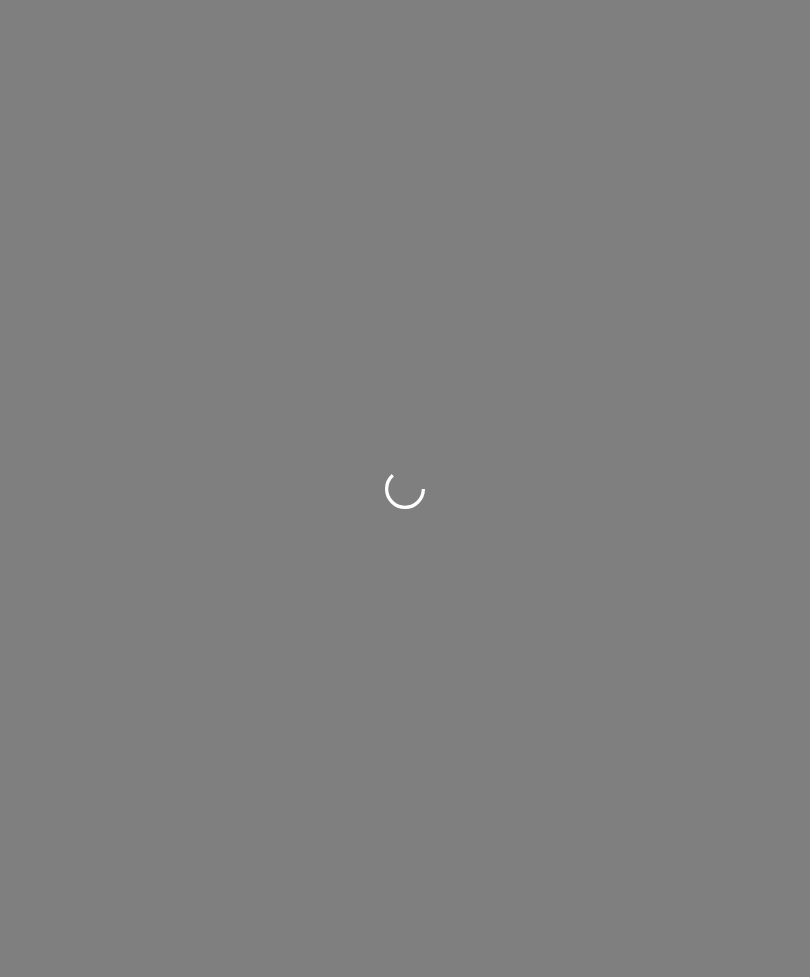 scroll, scrollTop: 0, scrollLeft: 0, axis: both 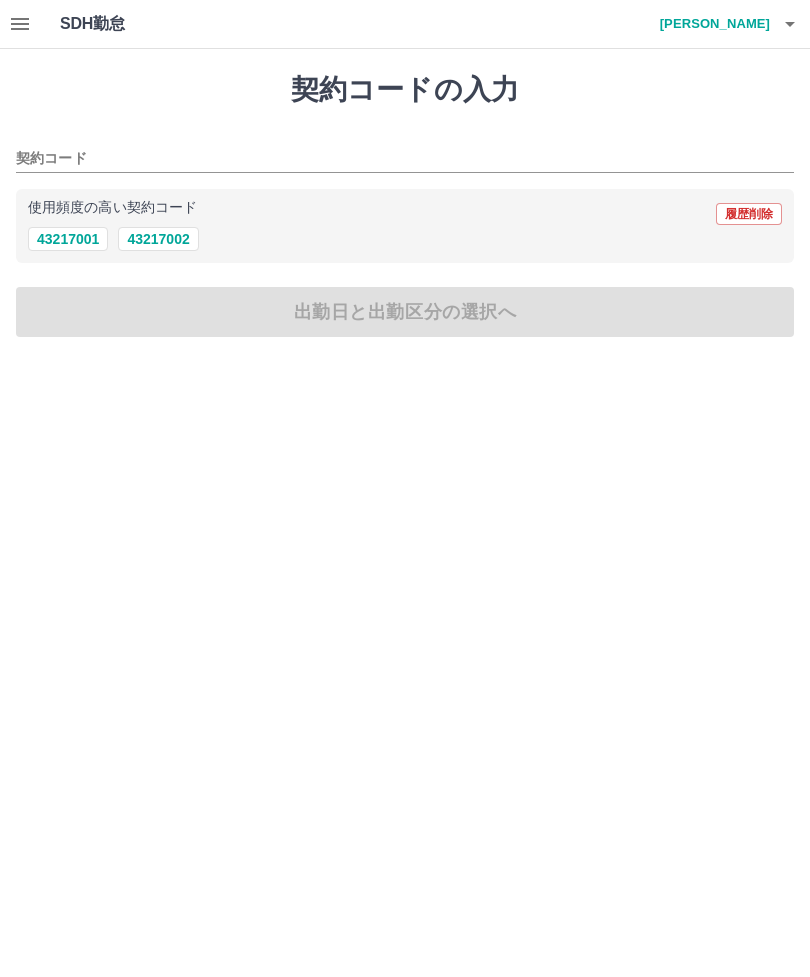 click on "43217002" at bounding box center [158, 239] 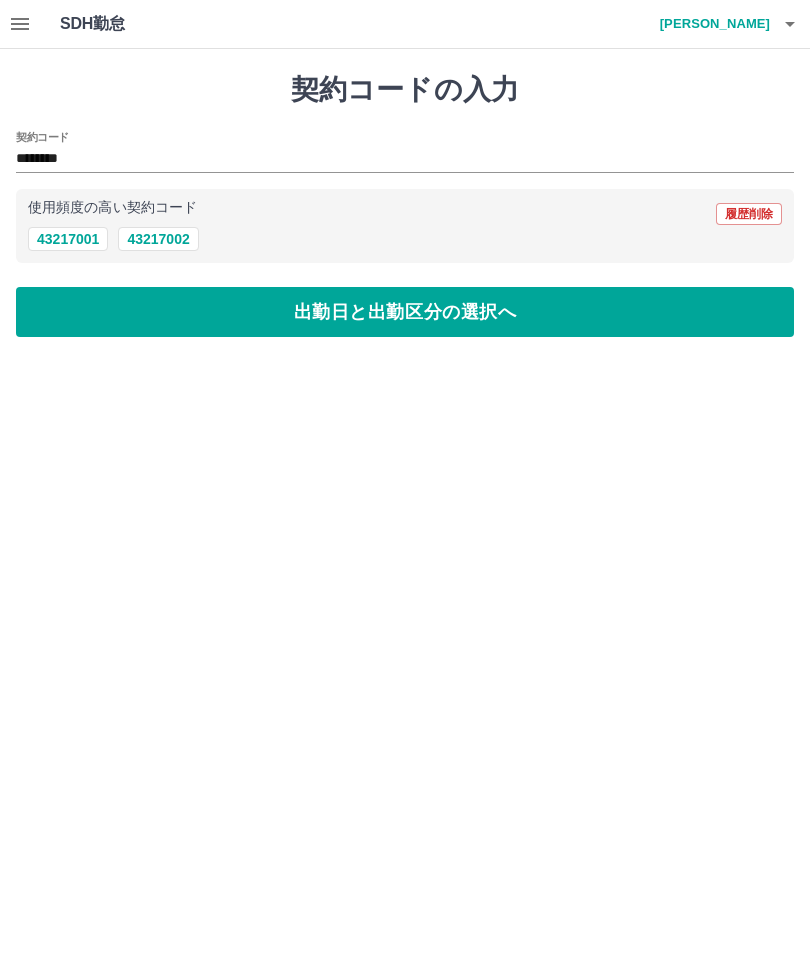 click on "出勤日と出勤区分の選択へ" at bounding box center [405, 312] 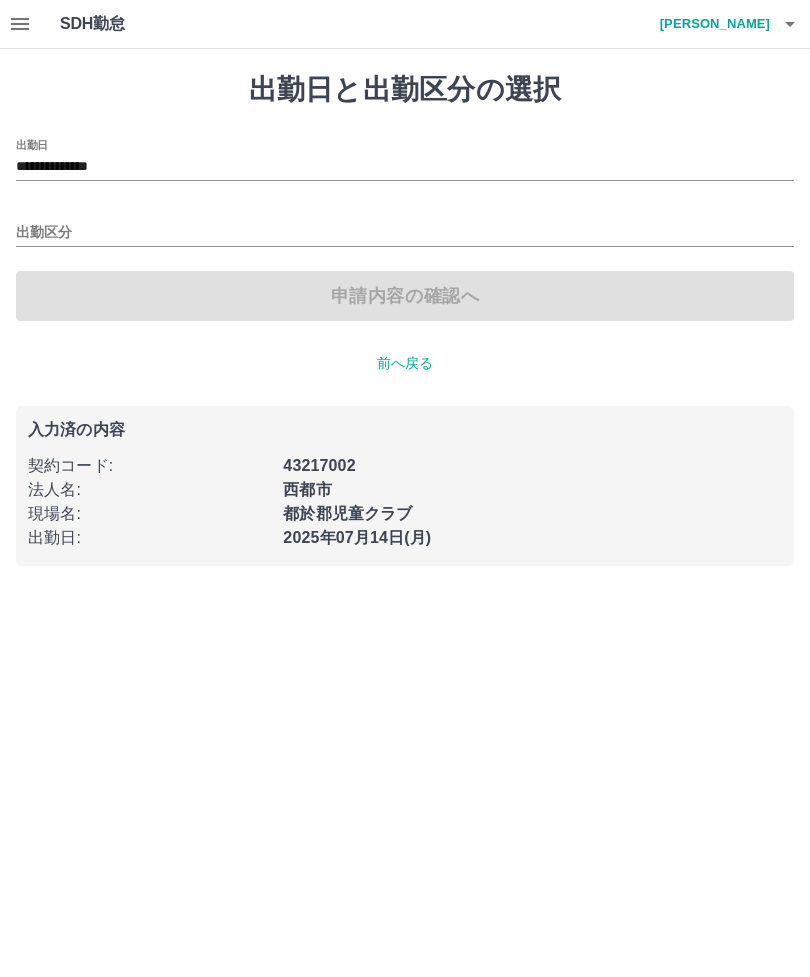 click on "出勤区分" at bounding box center (405, 233) 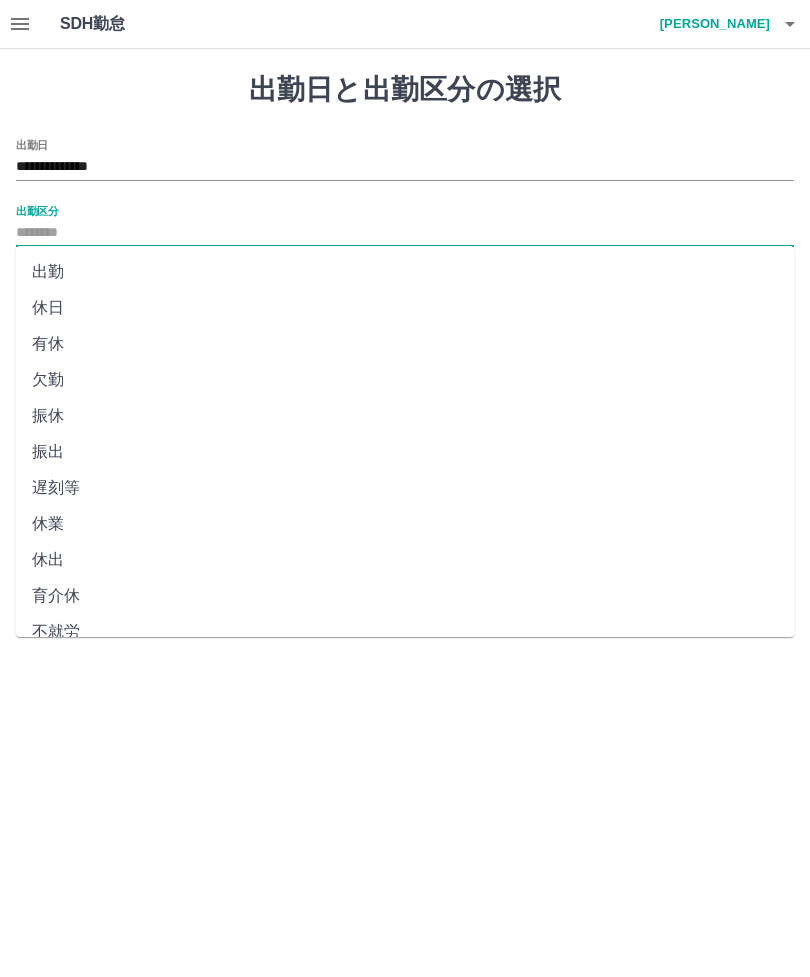 click on "出勤" at bounding box center [405, 272] 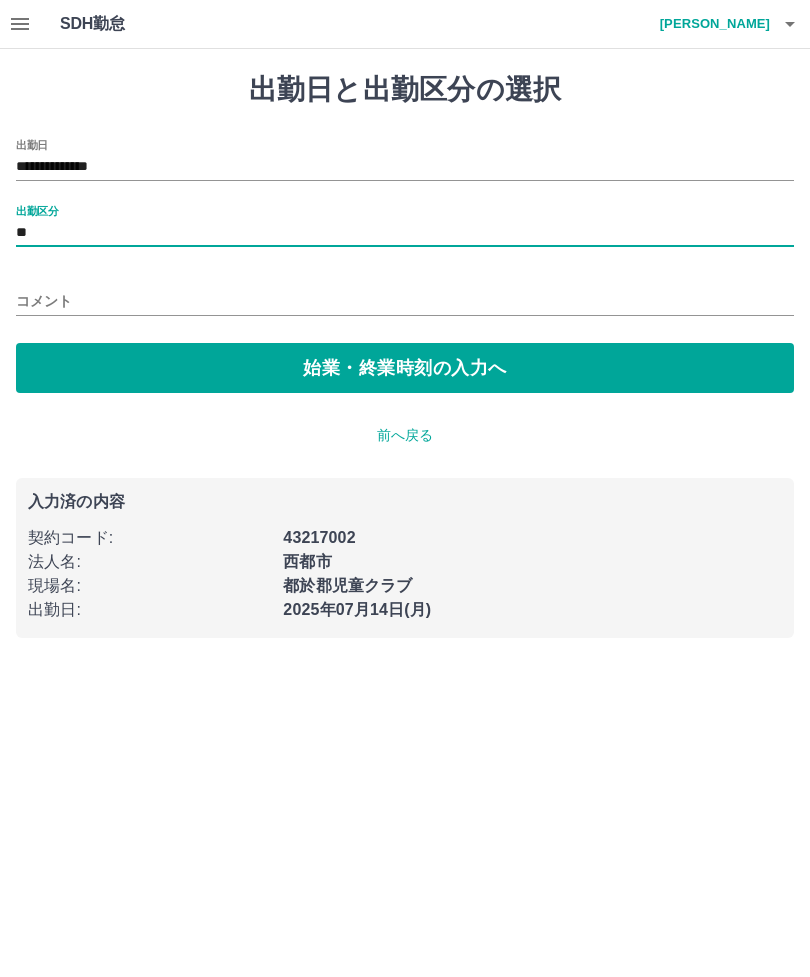 type on "**" 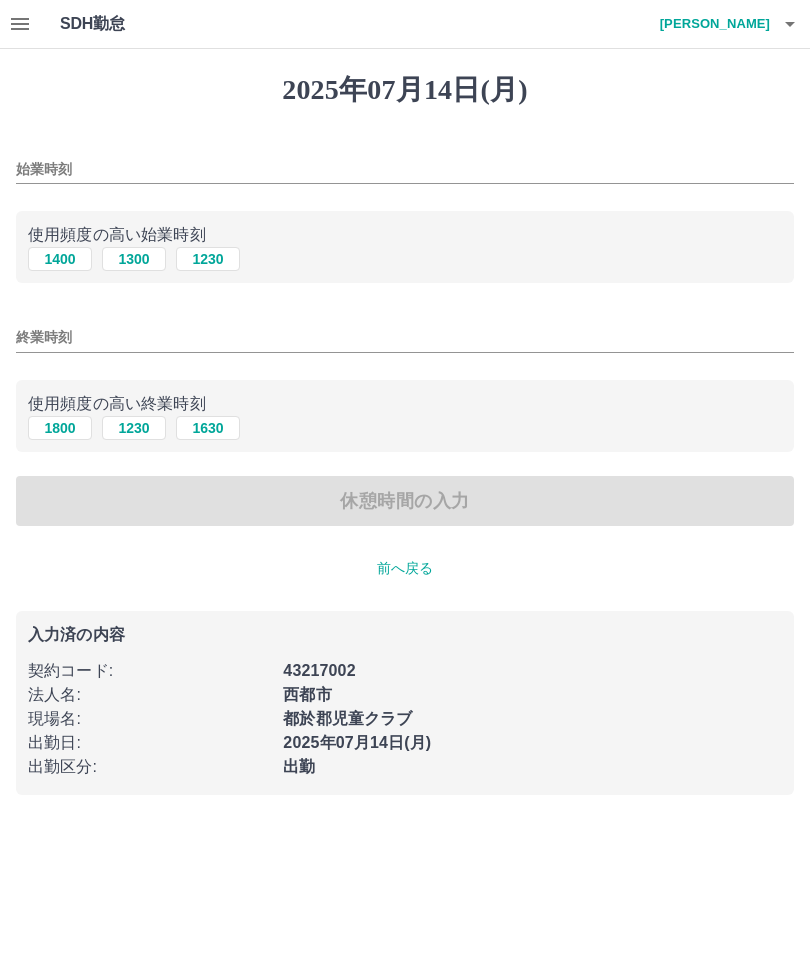 click on "1400" at bounding box center (60, 259) 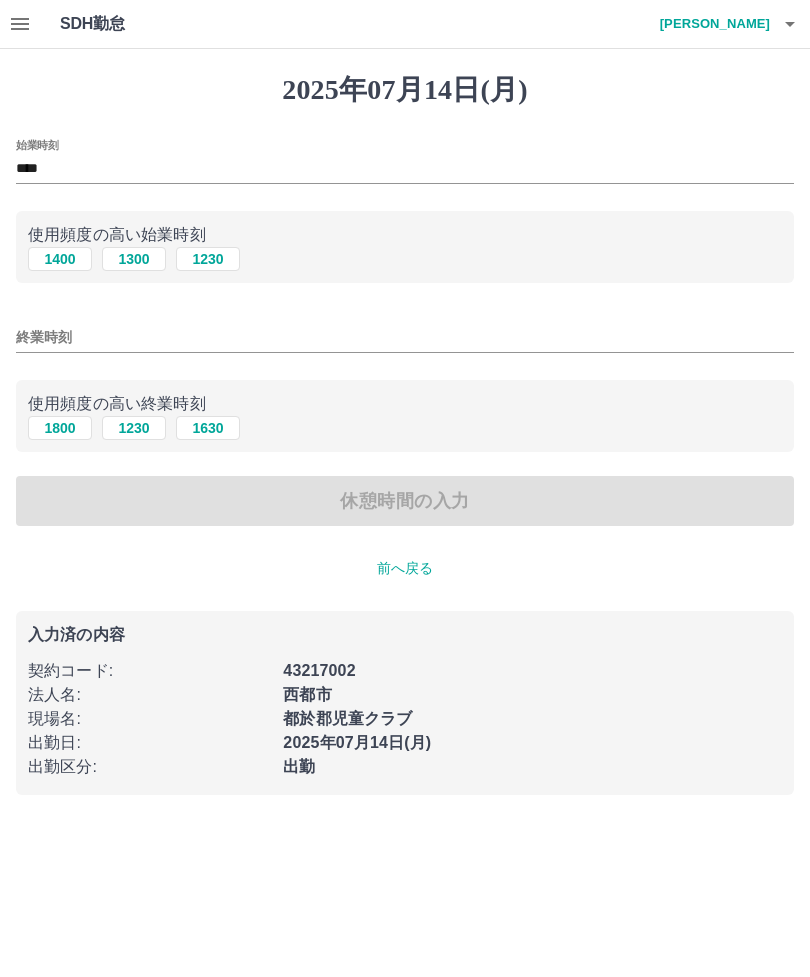 click on "終業時刻" at bounding box center [405, 337] 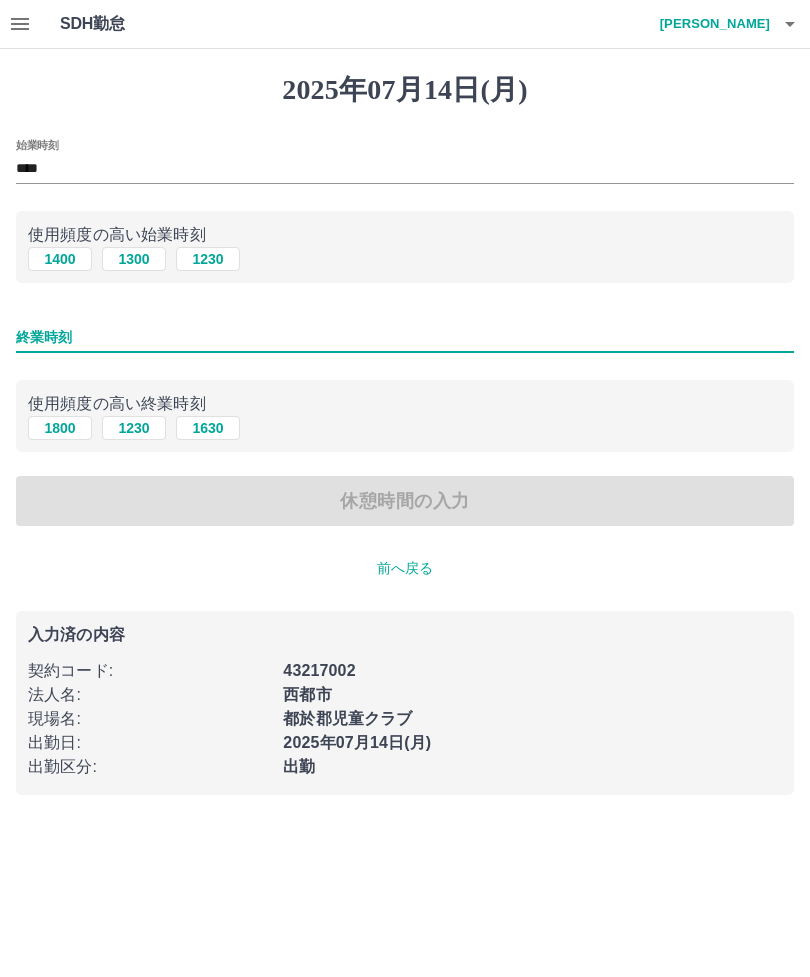 click on "1800" at bounding box center (60, 428) 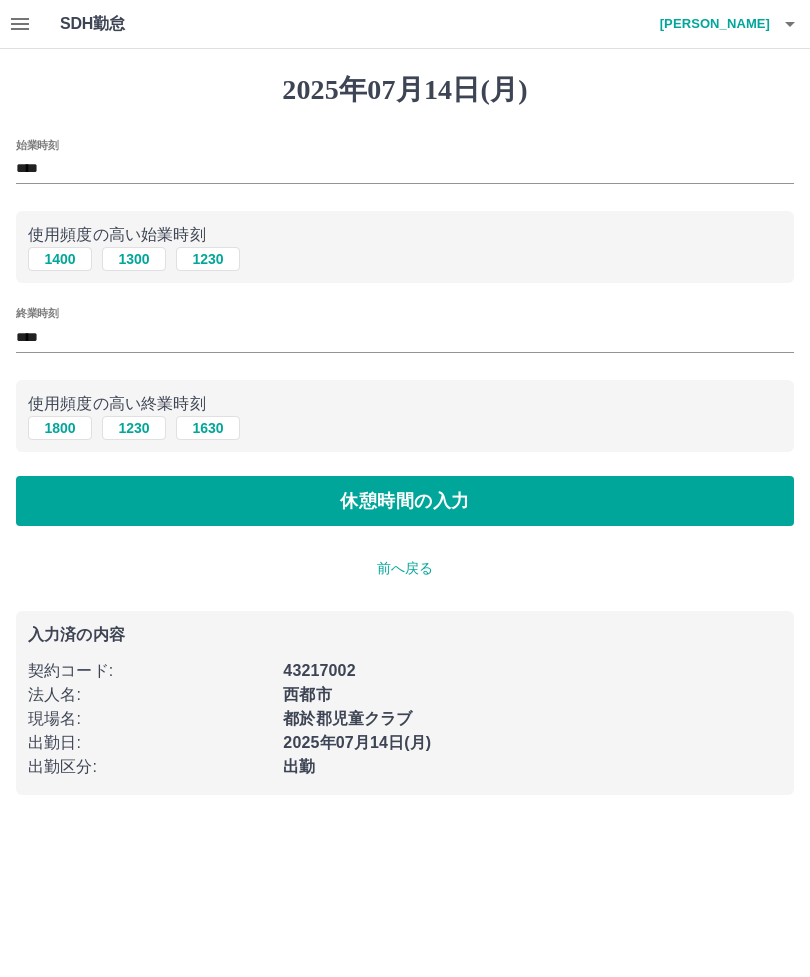 click on "休憩時間の入力" at bounding box center [405, 501] 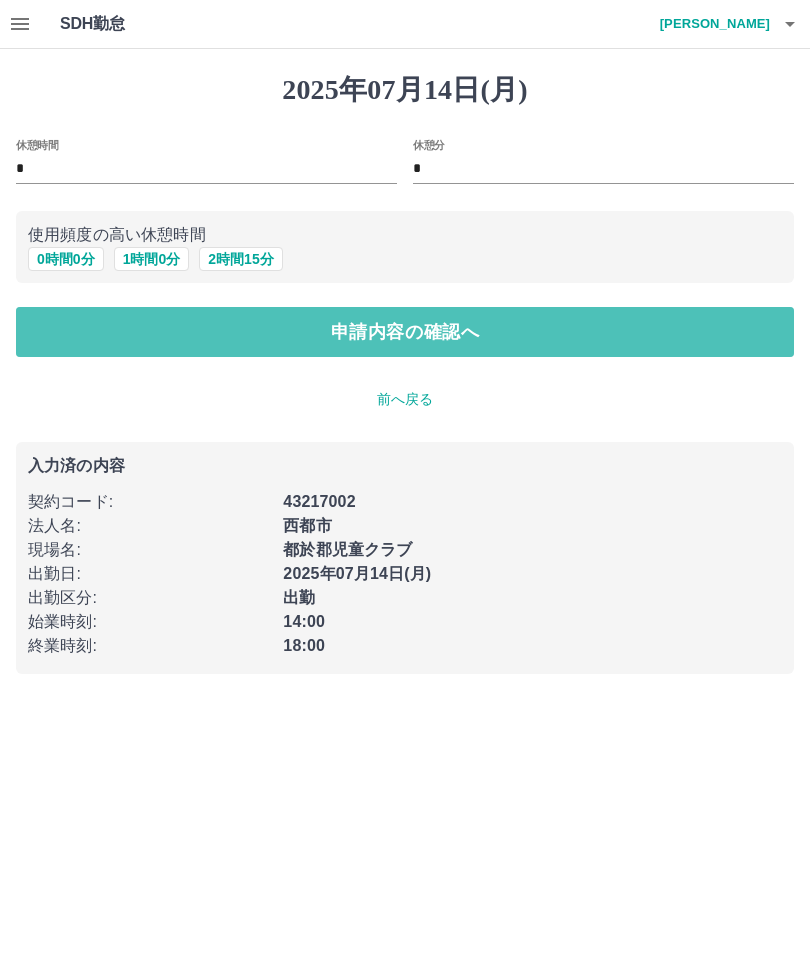 click on "申請内容の確認へ" at bounding box center (405, 332) 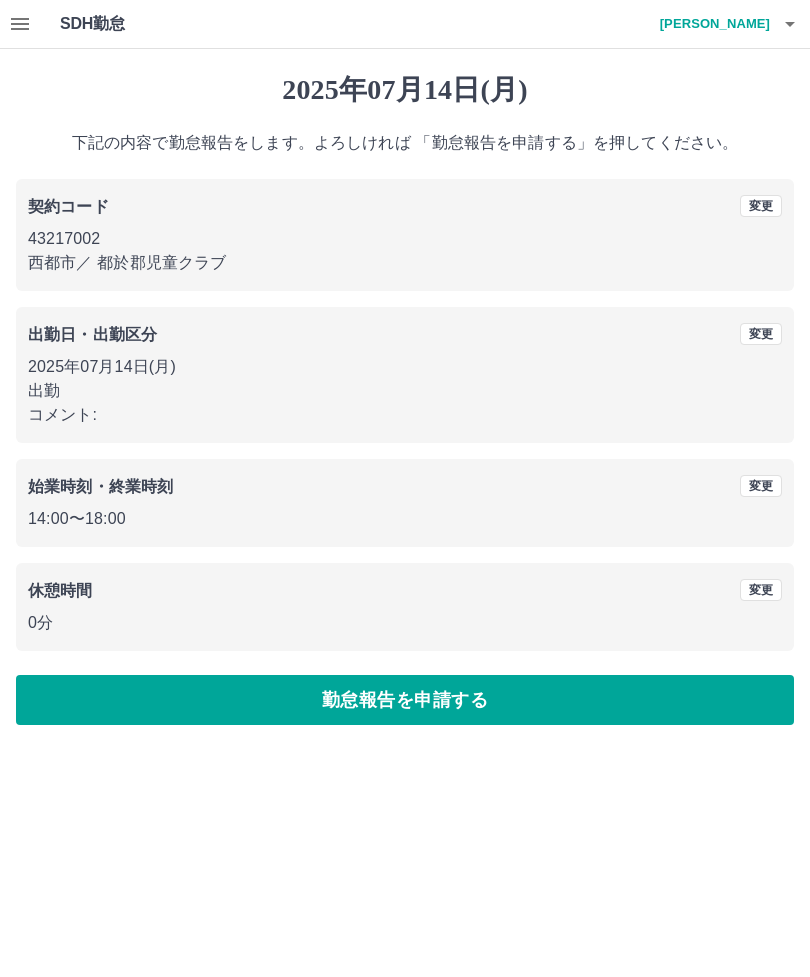 click on "勤怠報告を申請する" at bounding box center [405, 700] 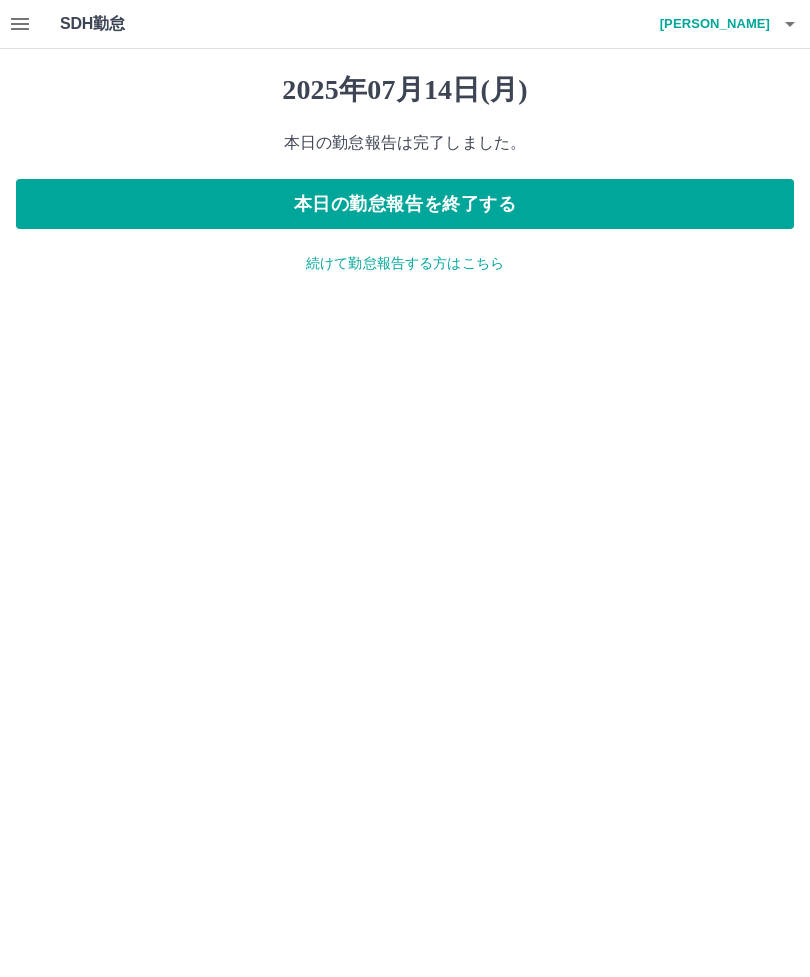 click on "本日の勤怠報告を終了する" at bounding box center (405, 204) 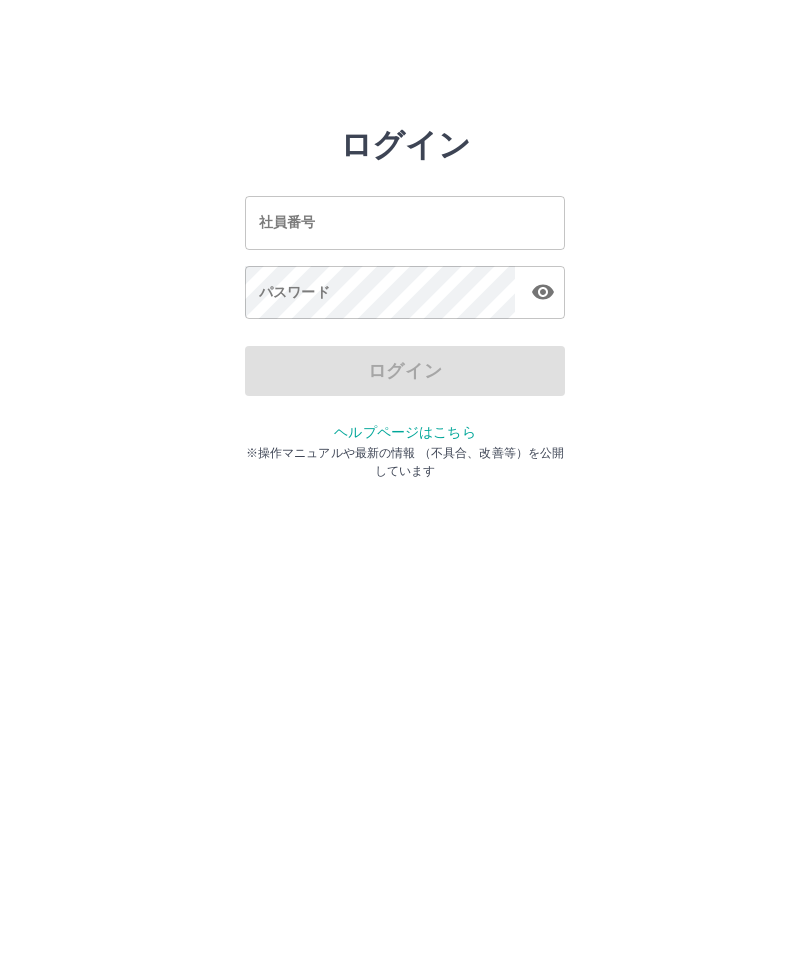 scroll, scrollTop: 0, scrollLeft: 0, axis: both 